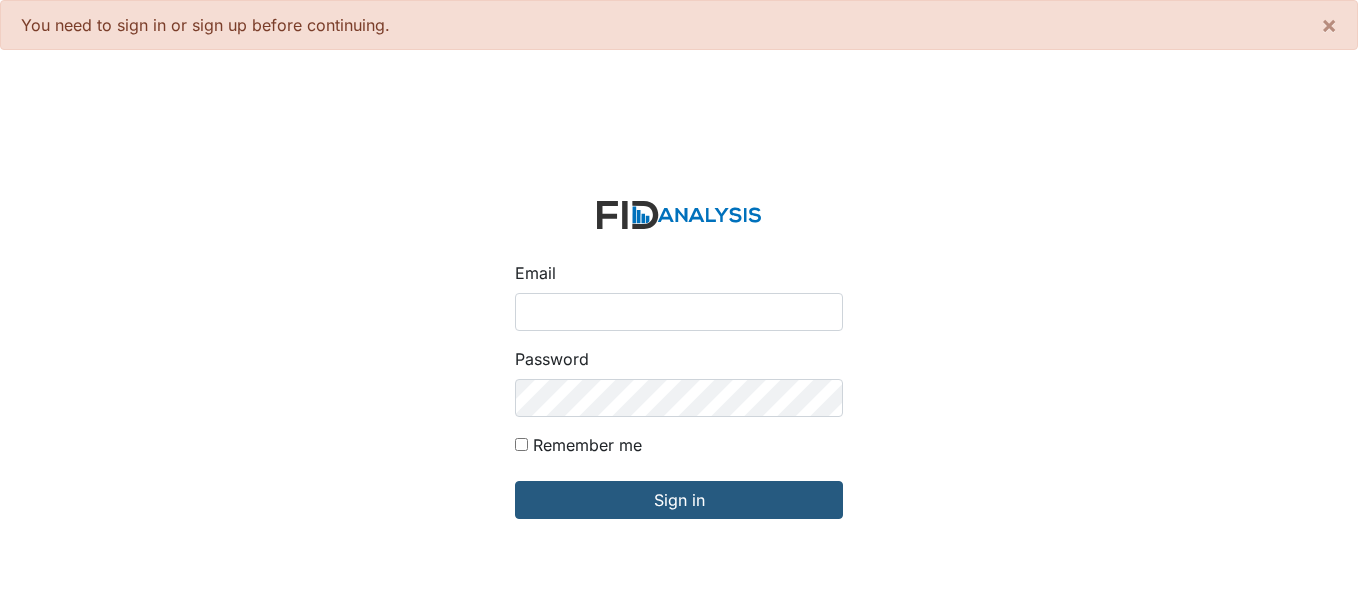 scroll, scrollTop: 0, scrollLeft: 0, axis: both 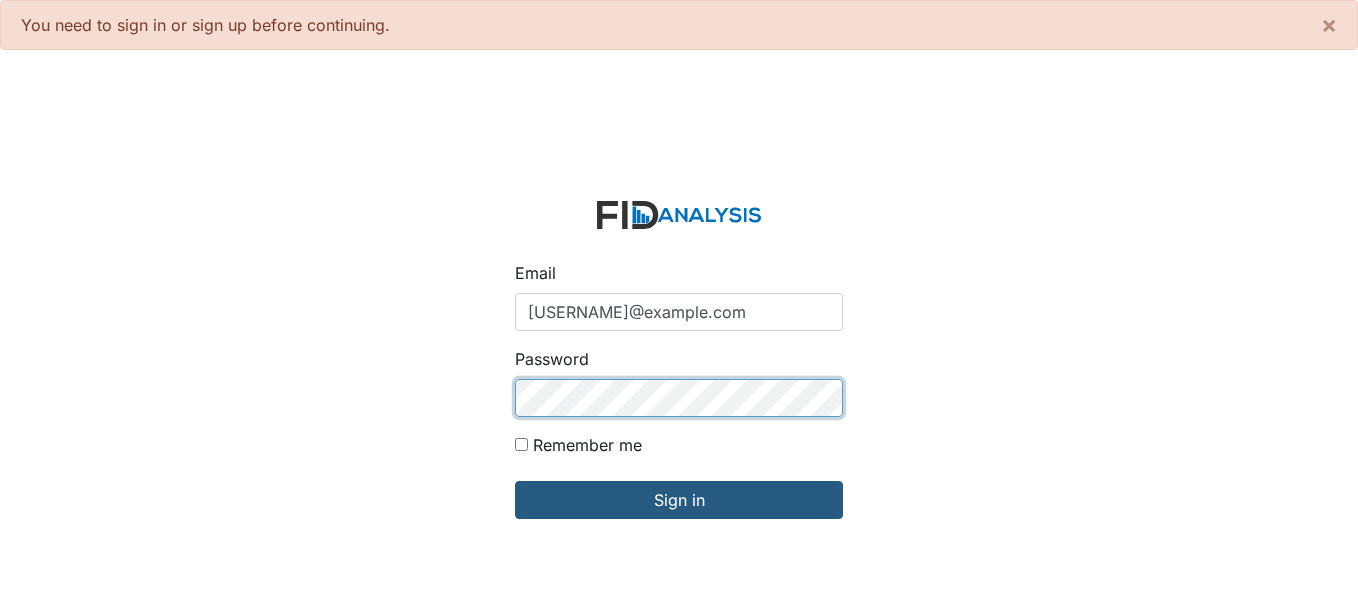 click on "Sign in" at bounding box center (679, 500) 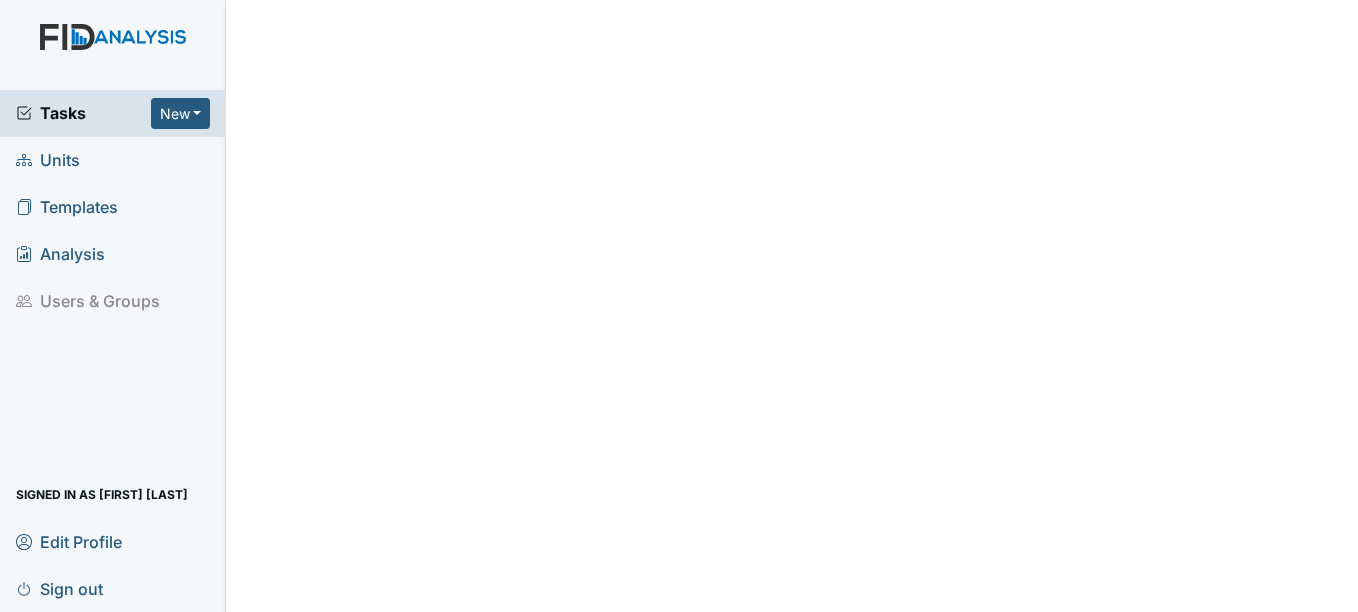 scroll, scrollTop: 0, scrollLeft: 0, axis: both 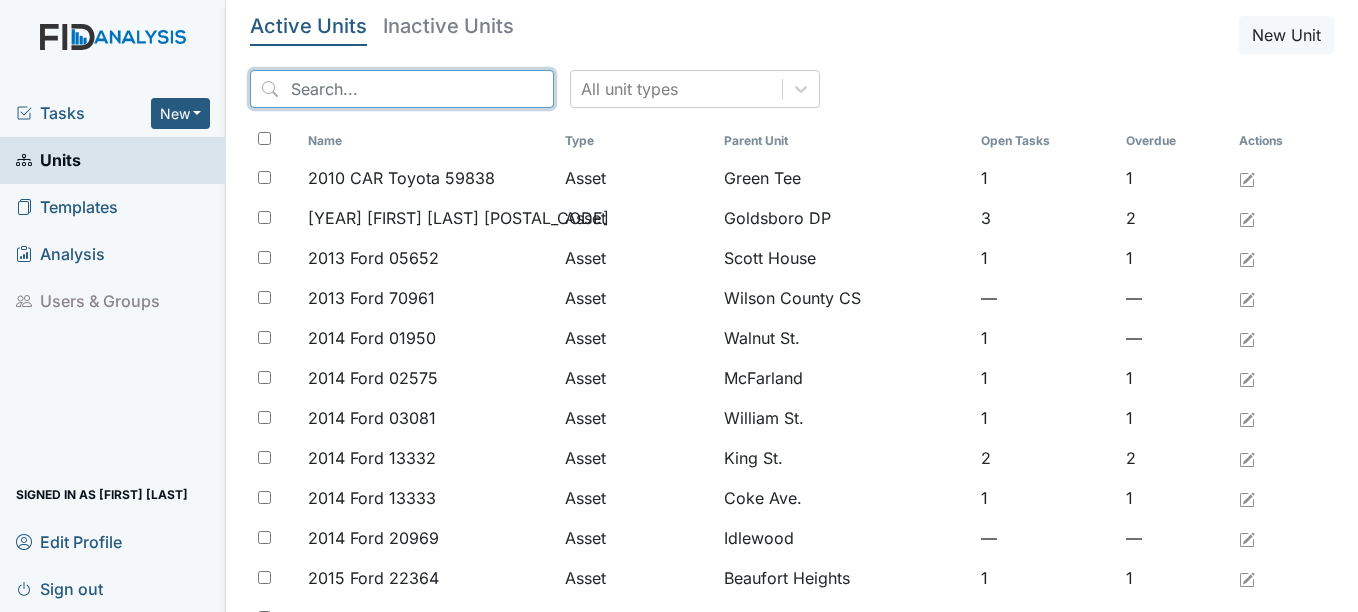 click at bounding box center [402, 89] 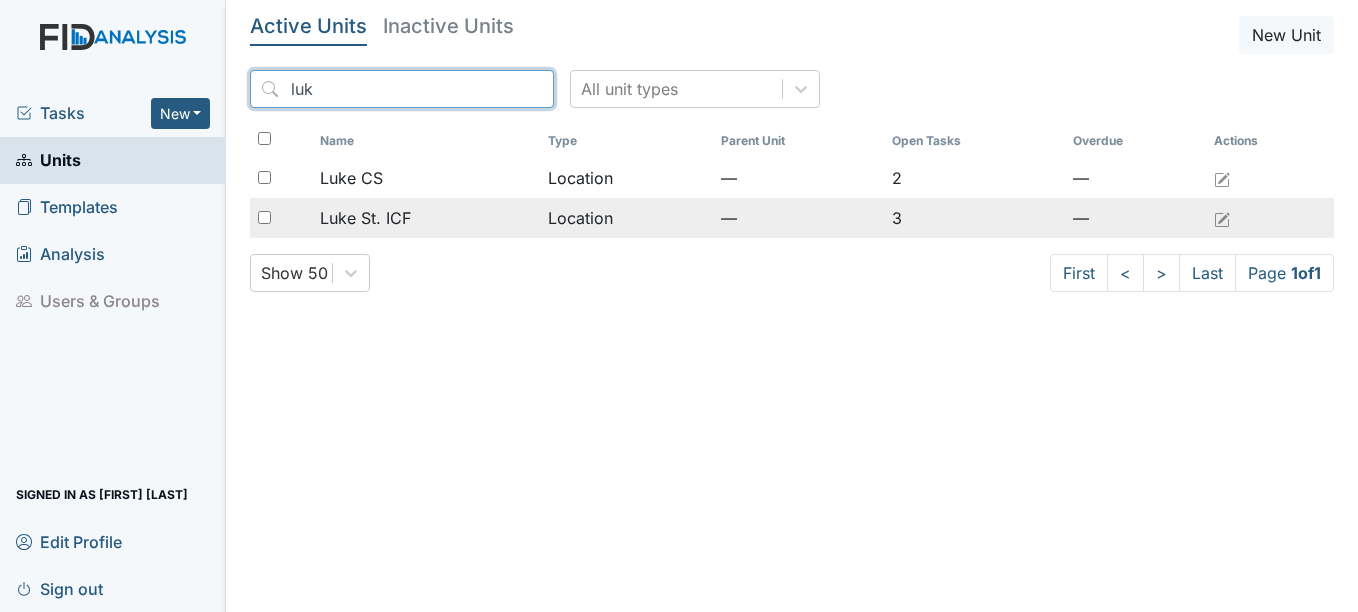 type on "luk" 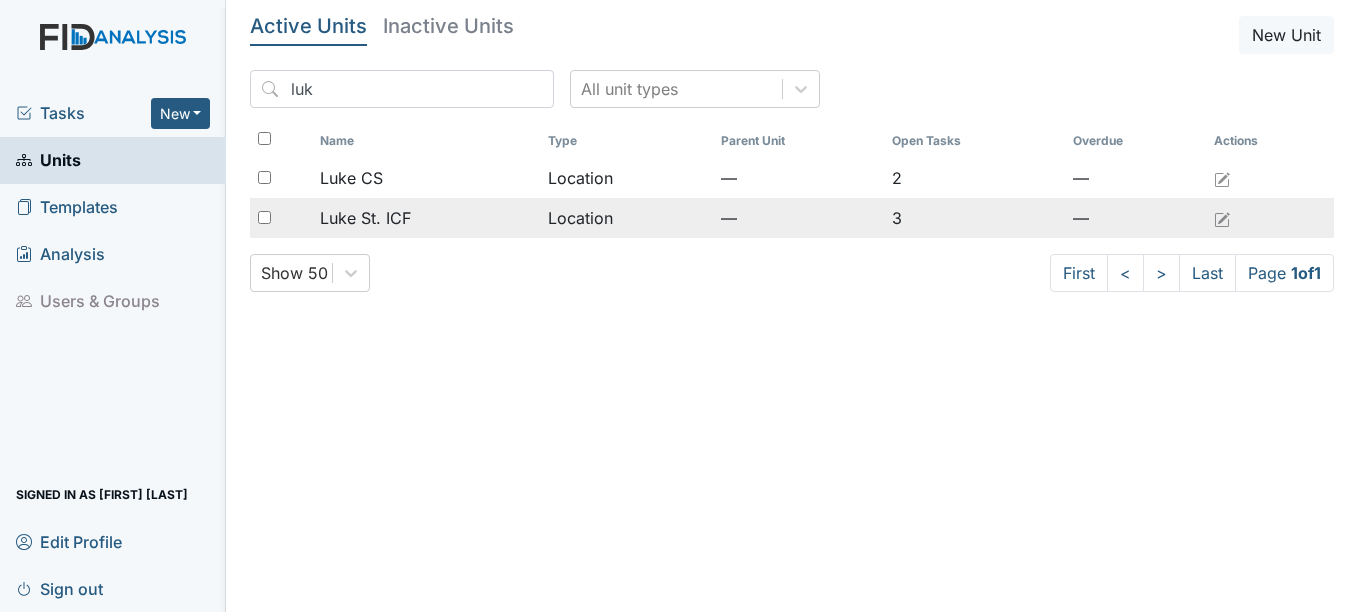 click on "Luke St. ICF" at bounding box center [426, 178] 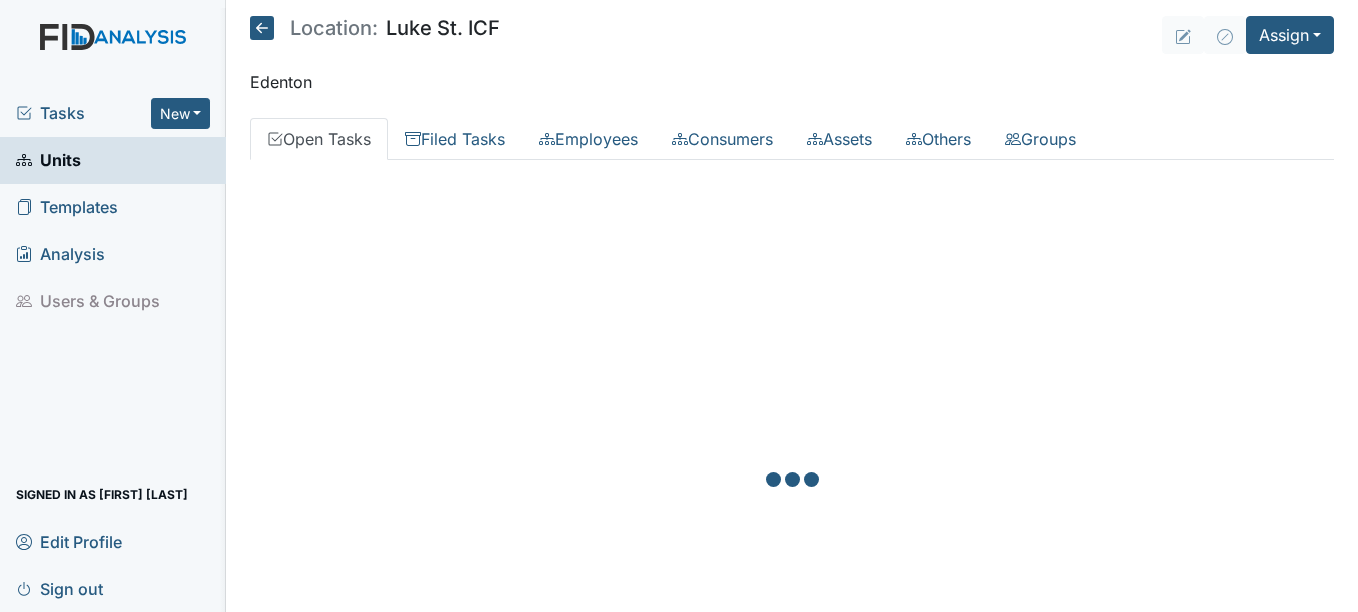 scroll, scrollTop: 0, scrollLeft: 0, axis: both 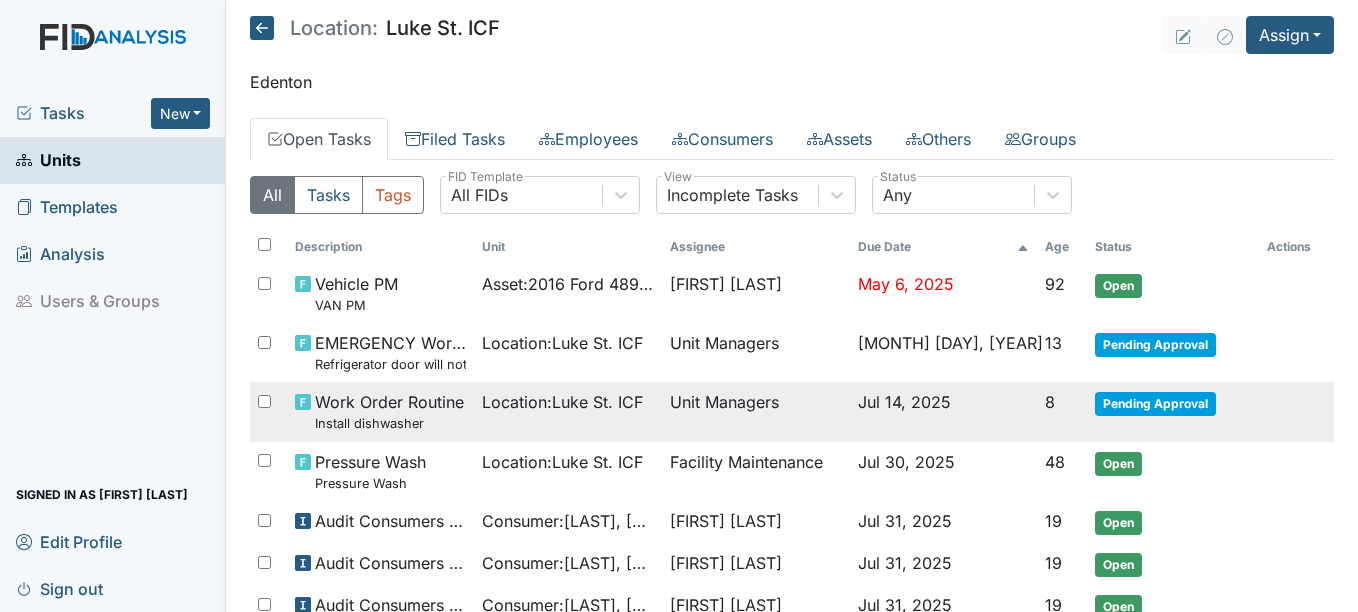 click on "Pending Approval" at bounding box center (1155, 345) 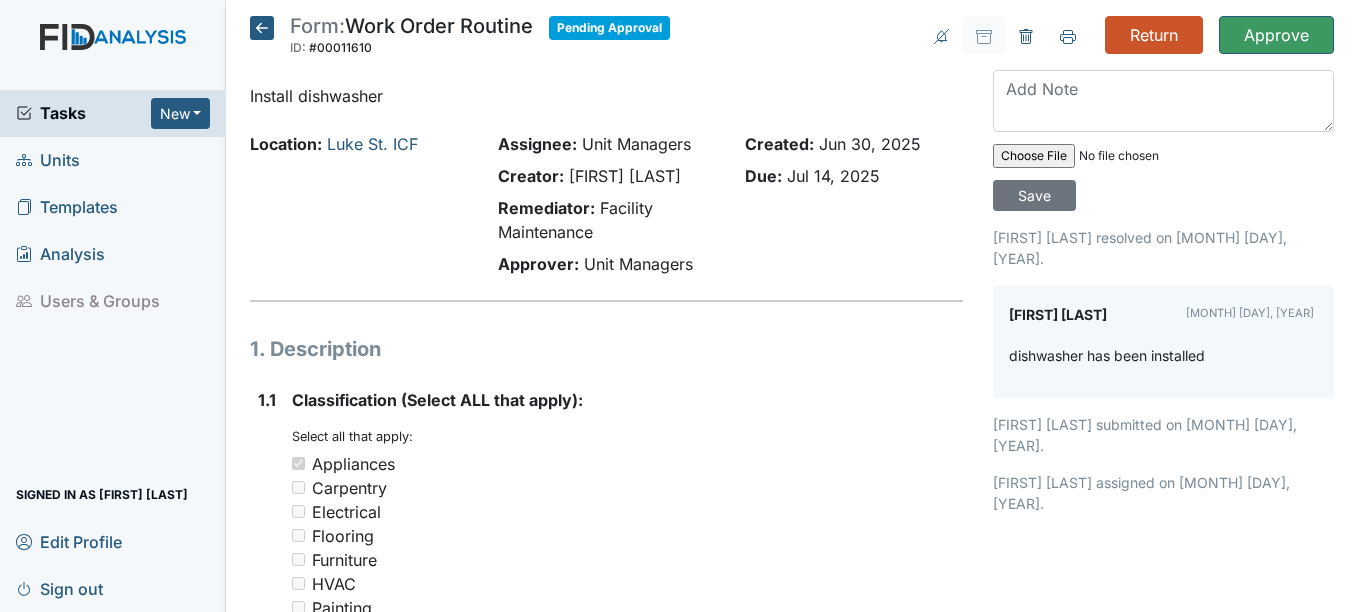 scroll, scrollTop: 0, scrollLeft: 0, axis: both 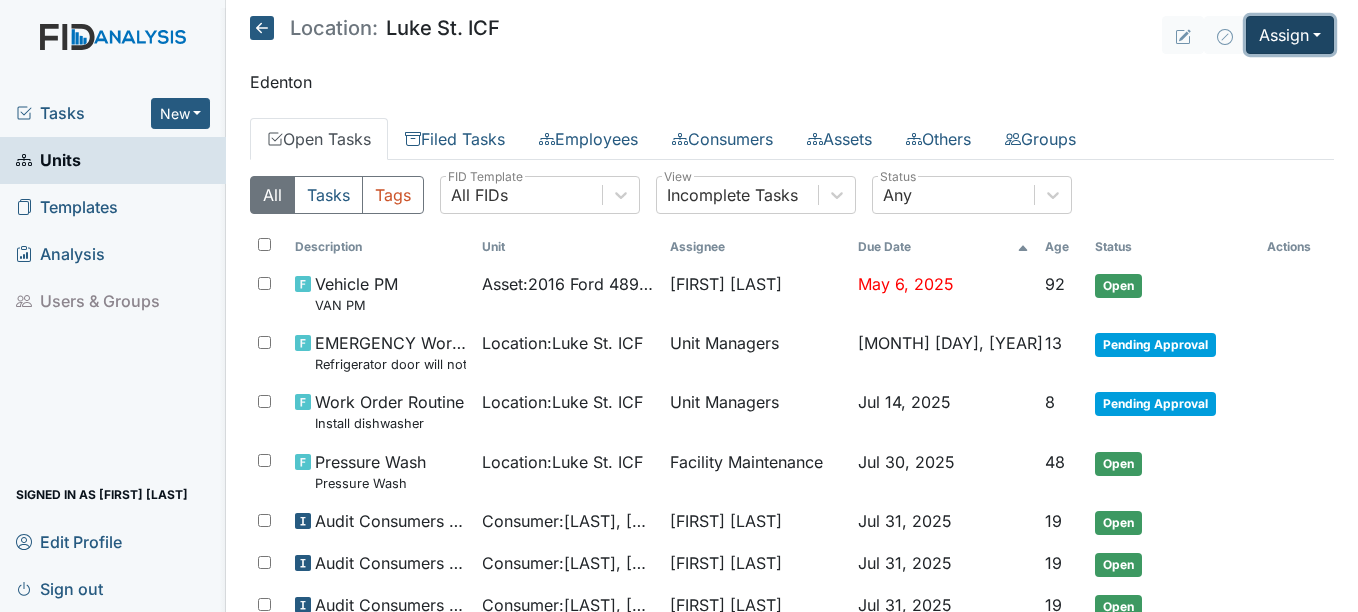 click on "Assign" at bounding box center [1290, 35] 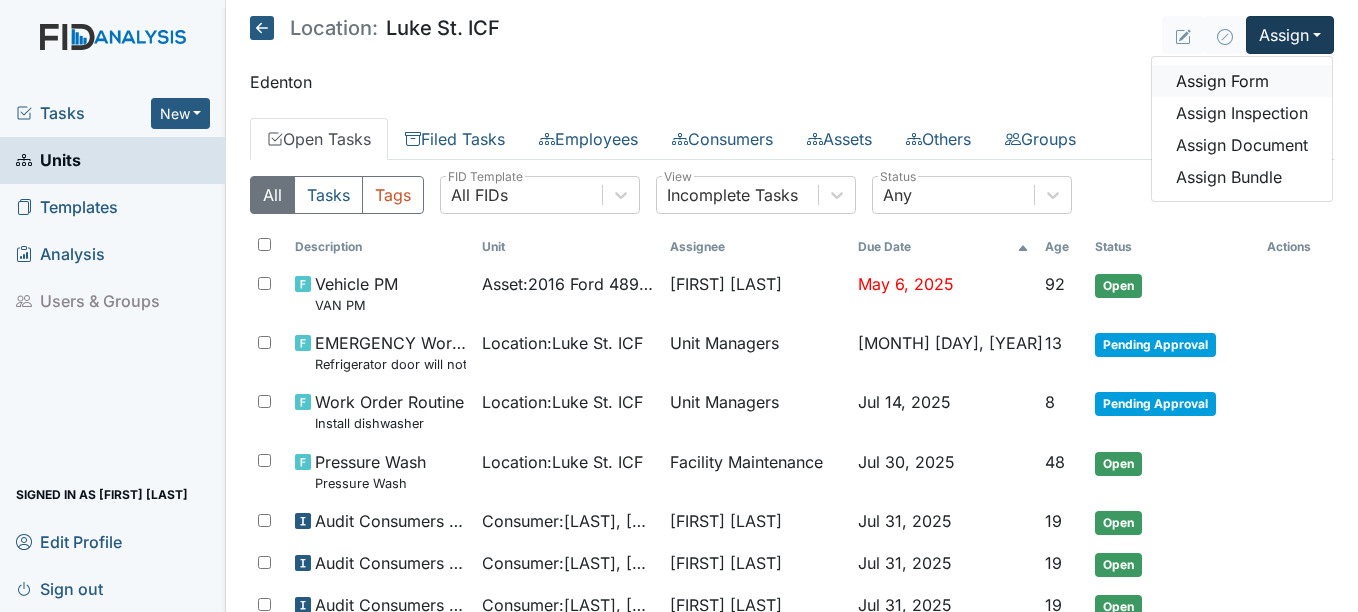 click on "Assign Form" at bounding box center [1242, 81] 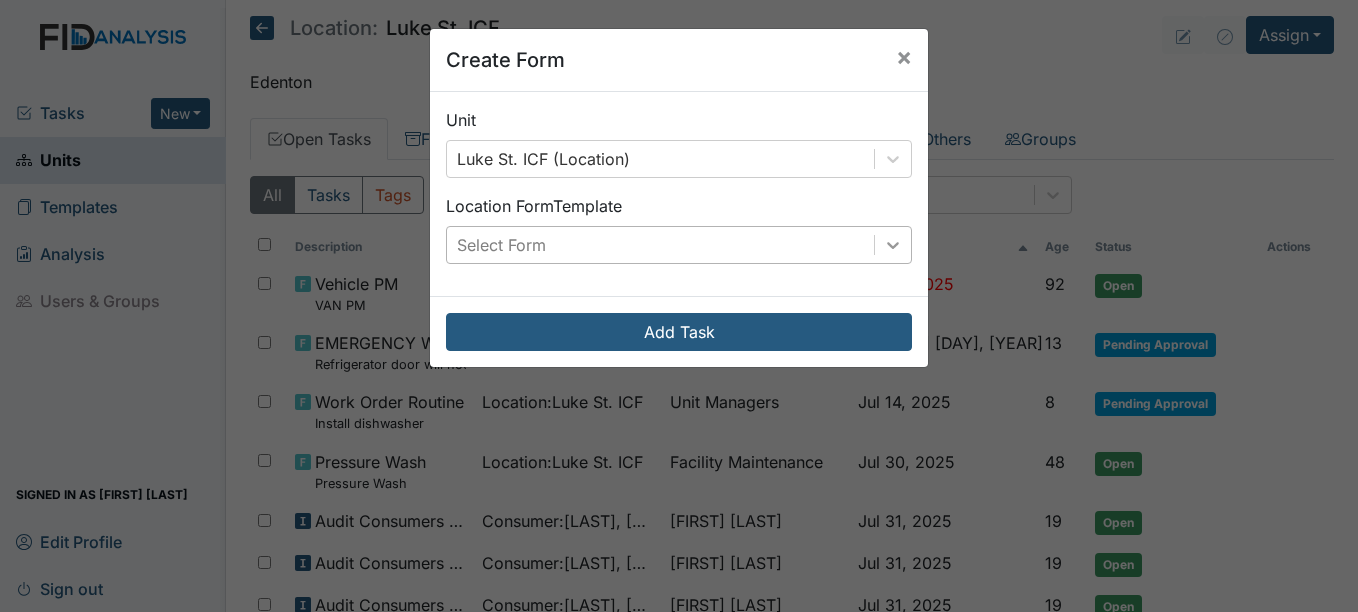 click at bounding box center (893, 159) 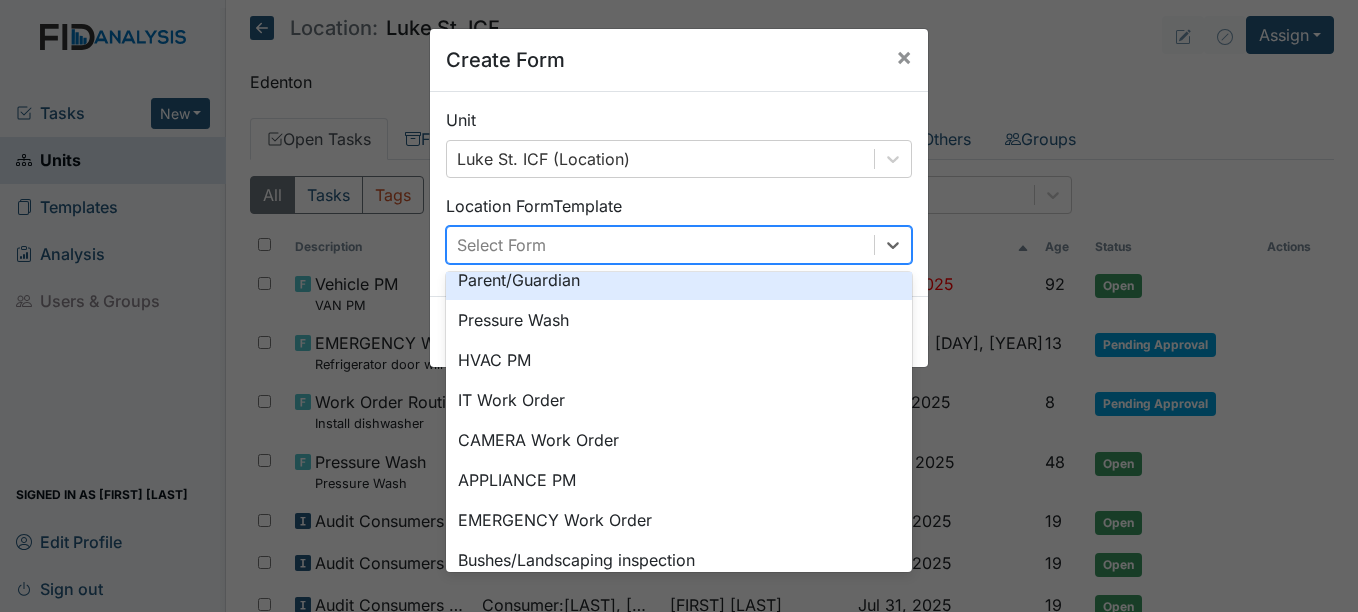 scroll, scrollTop: 209, scrollLeft: 0, axis: vertical 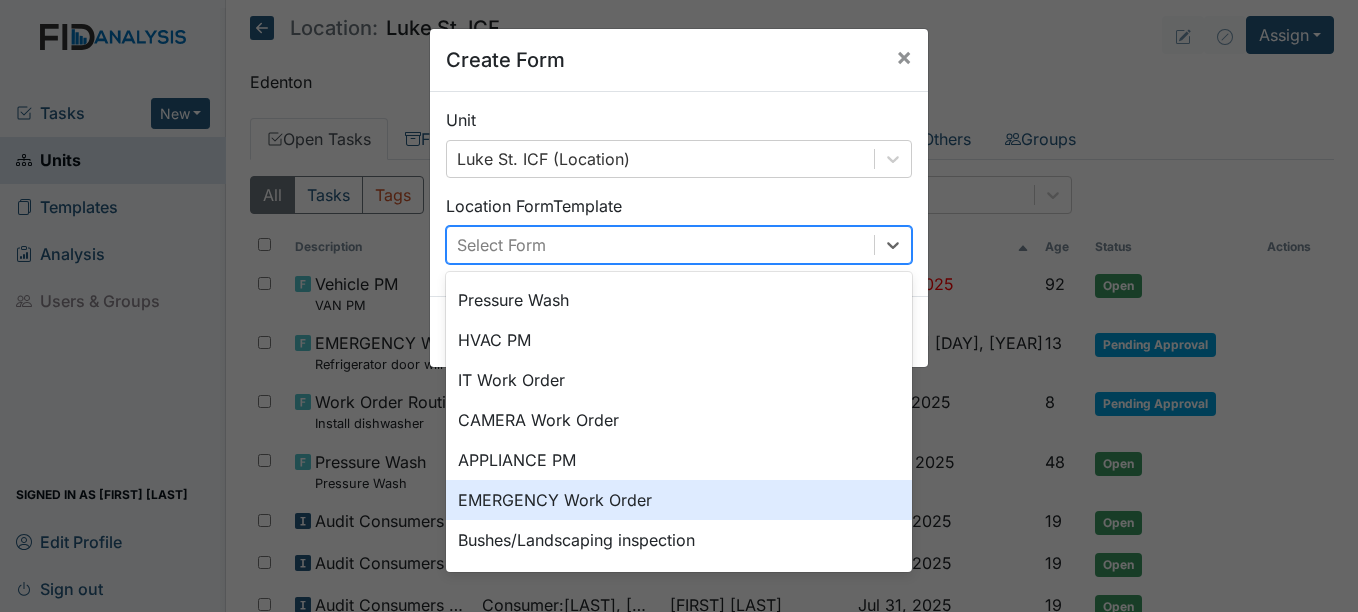 click on "EMERGENCY Work Order" at bounding box center [679, 500] 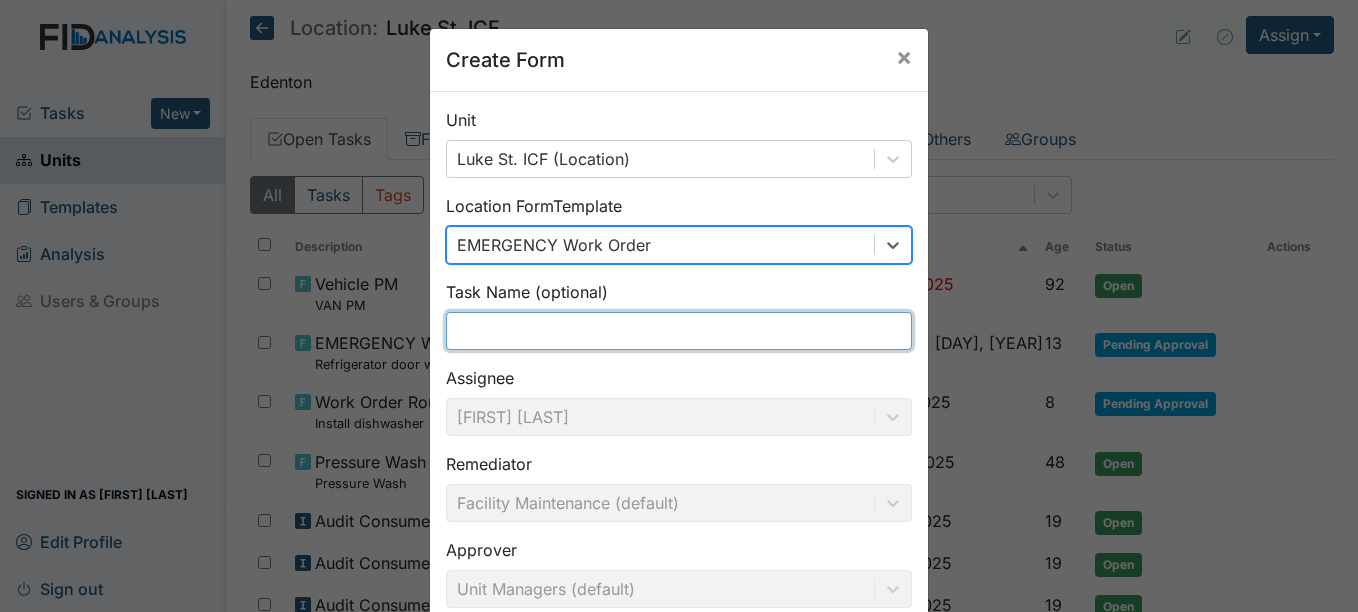 click at bounding box center [679, 331] 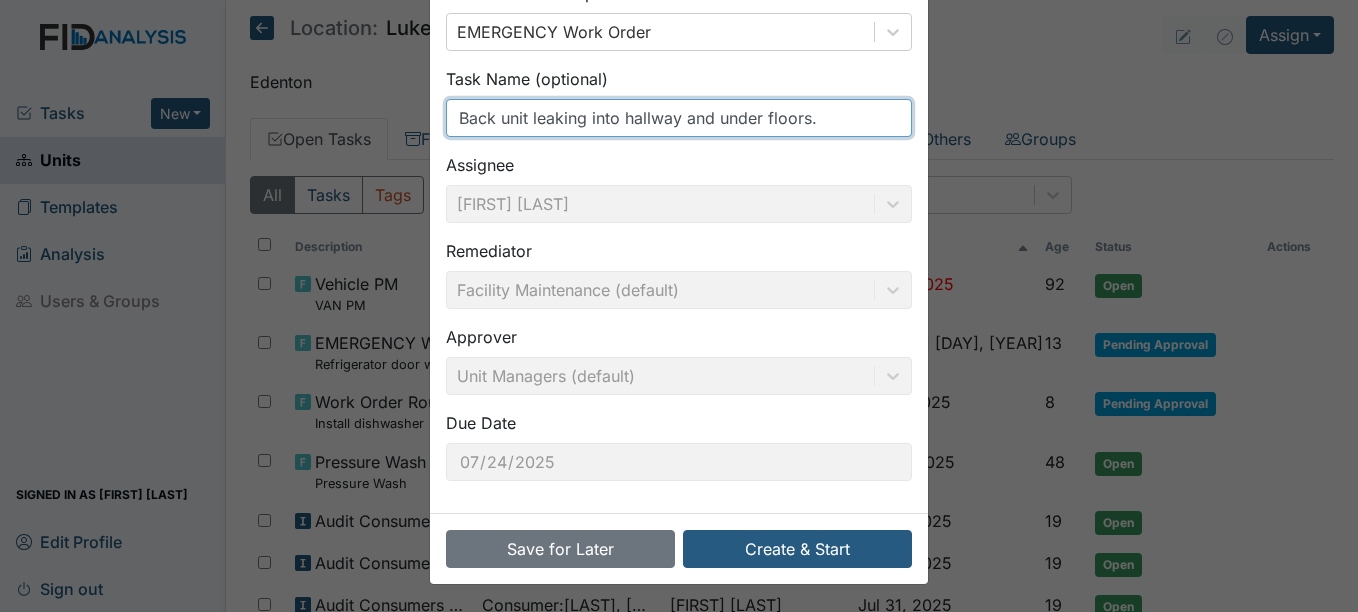 scroll, scrollTop: 214, scrollLeft: 0, axis: vertical 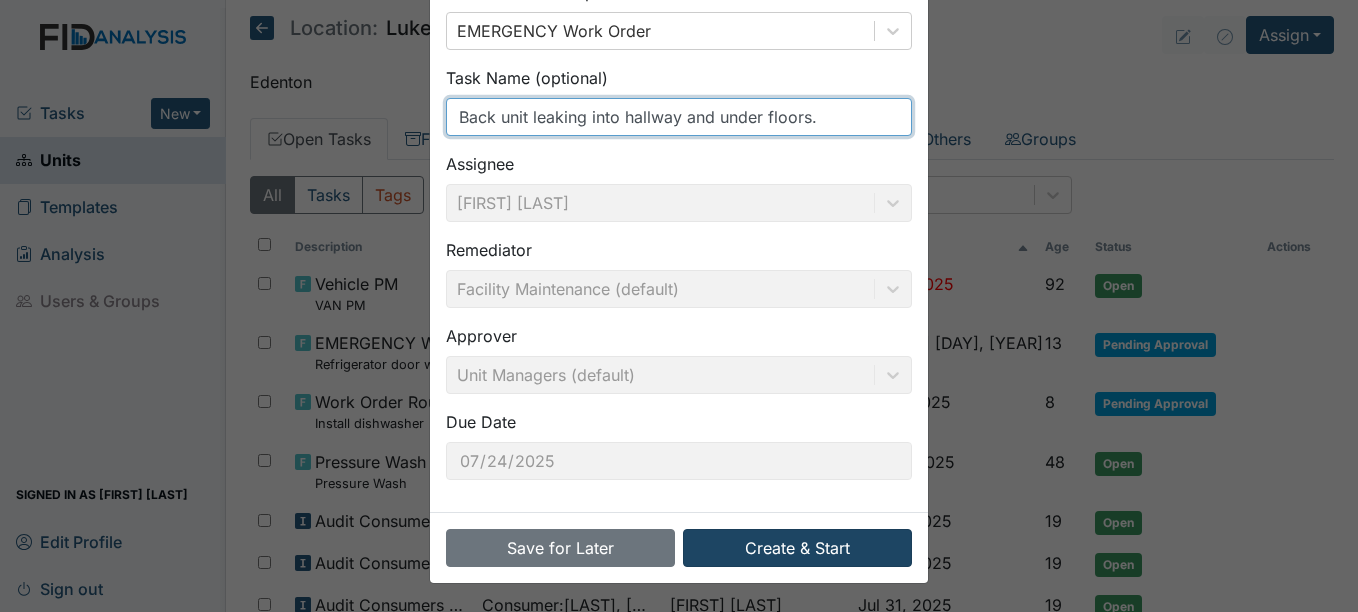 type on "Back unit leaking into hallway and under floors." 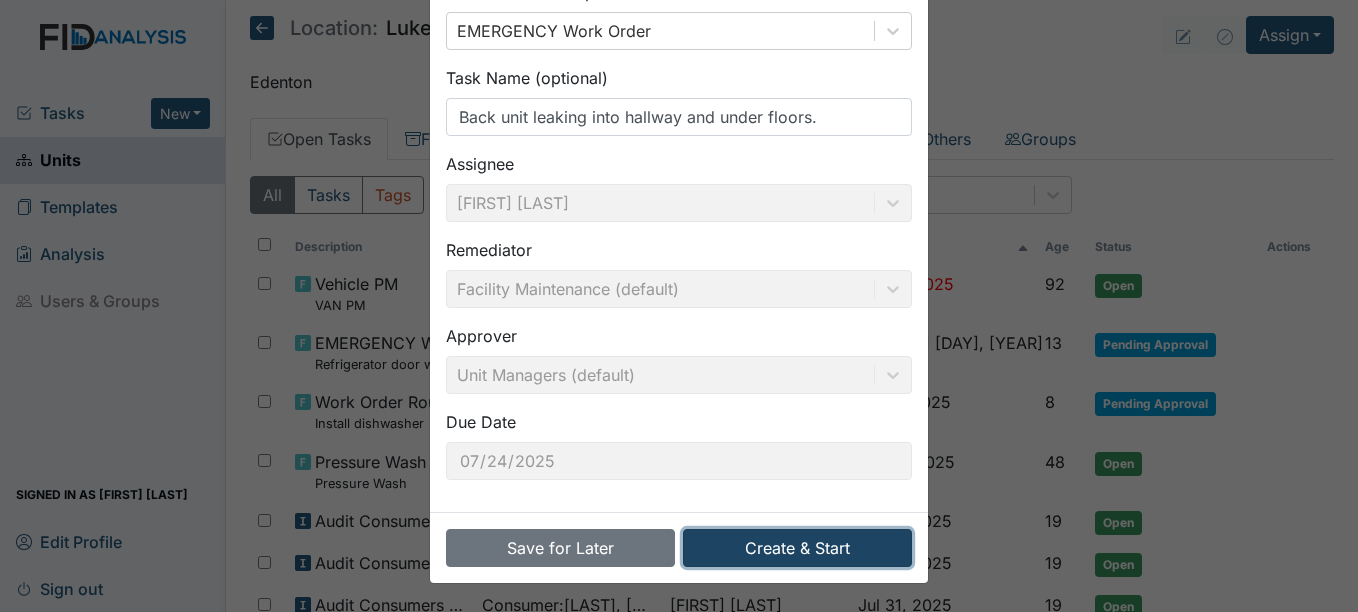 click on "Create & Start" at bounding box center (797, 548) 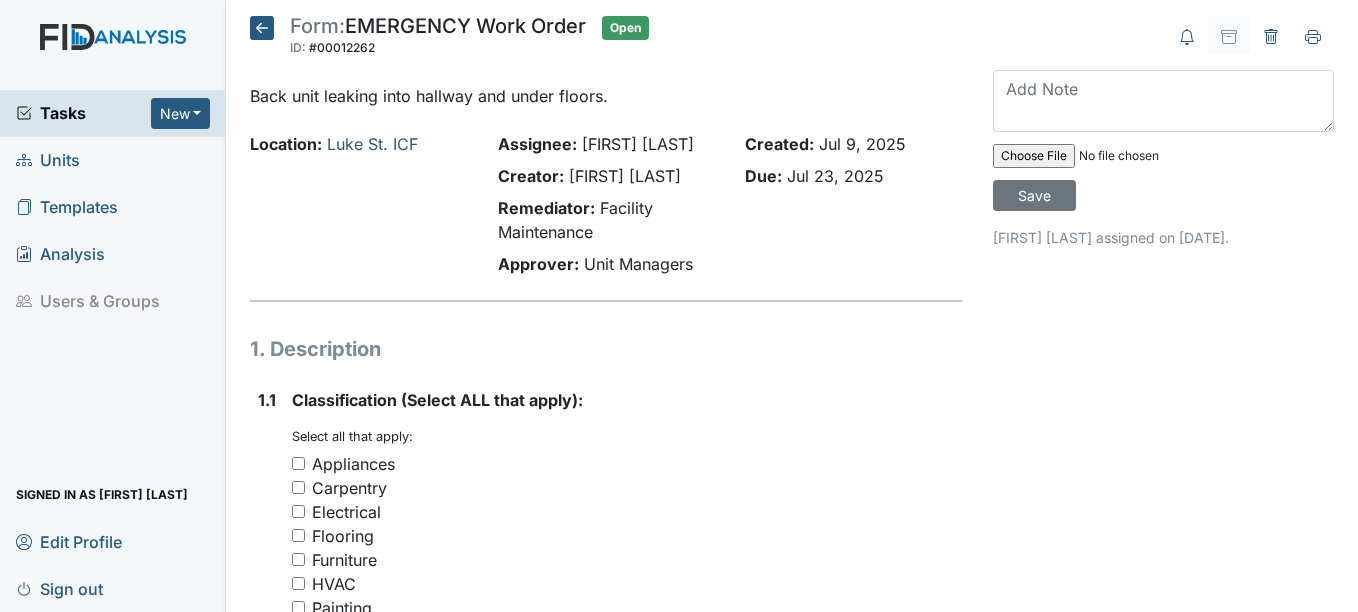 scroll, scrollTop: 0, scrollLeft: 0, axis: both 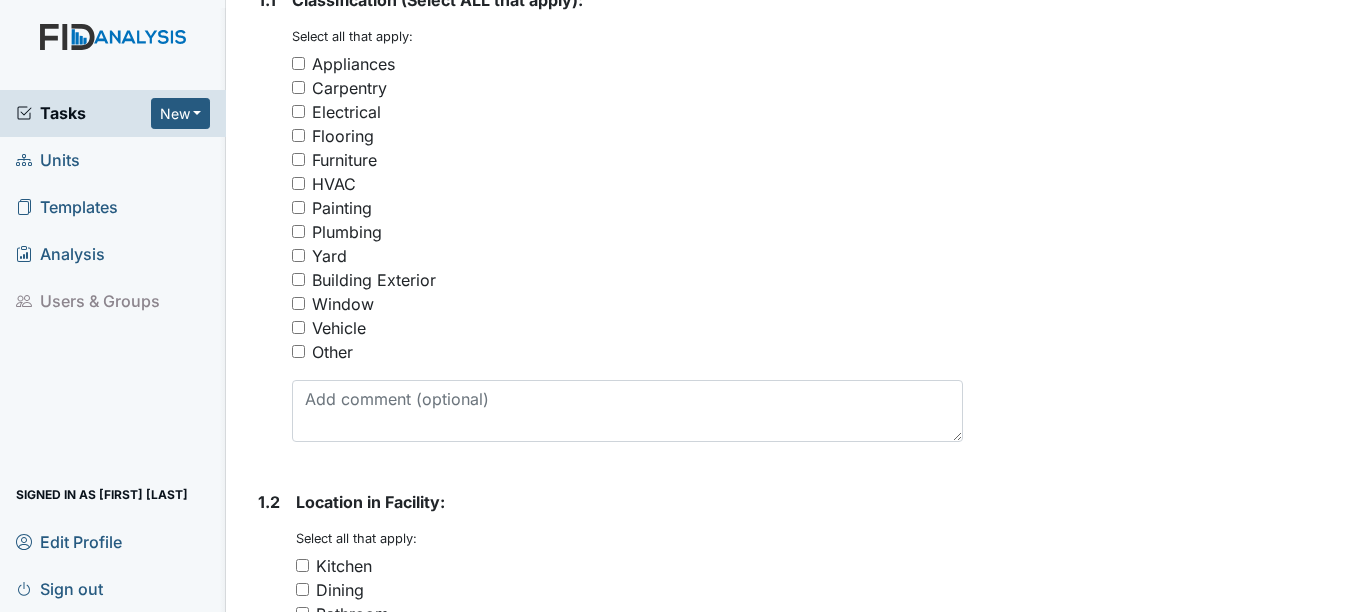 click on "HVAC" at bounding box center [334, 184] 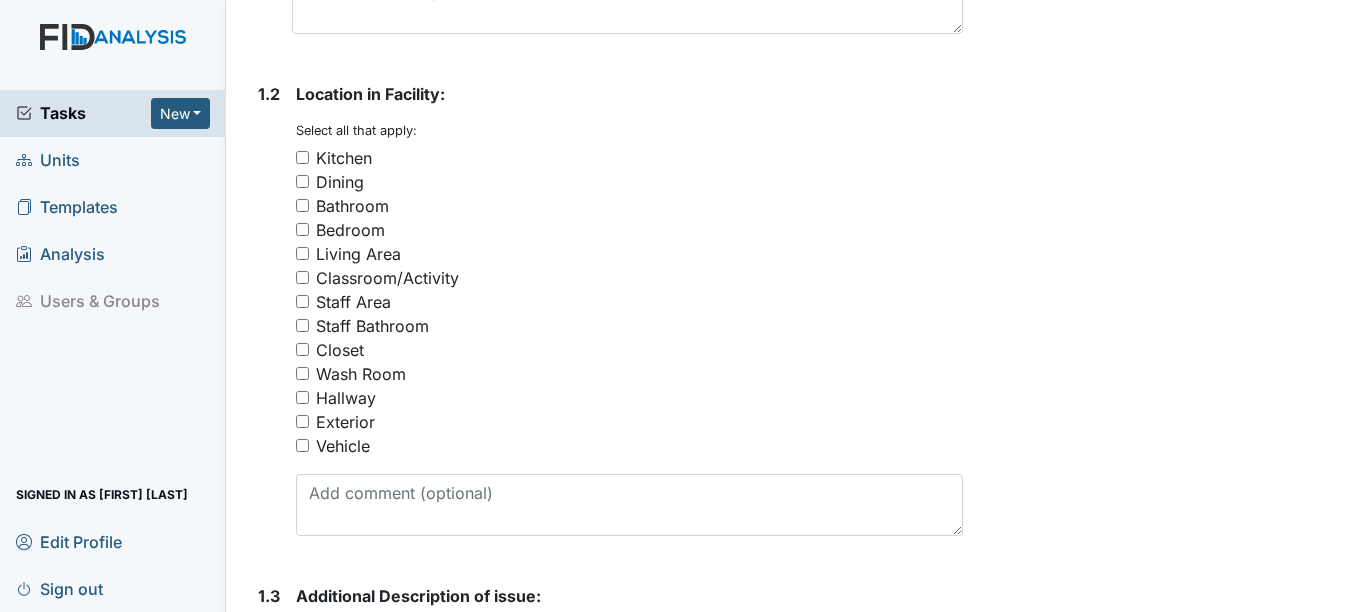 scroll, scrollTop: 800, scrollLeft: 0, axis: vertical 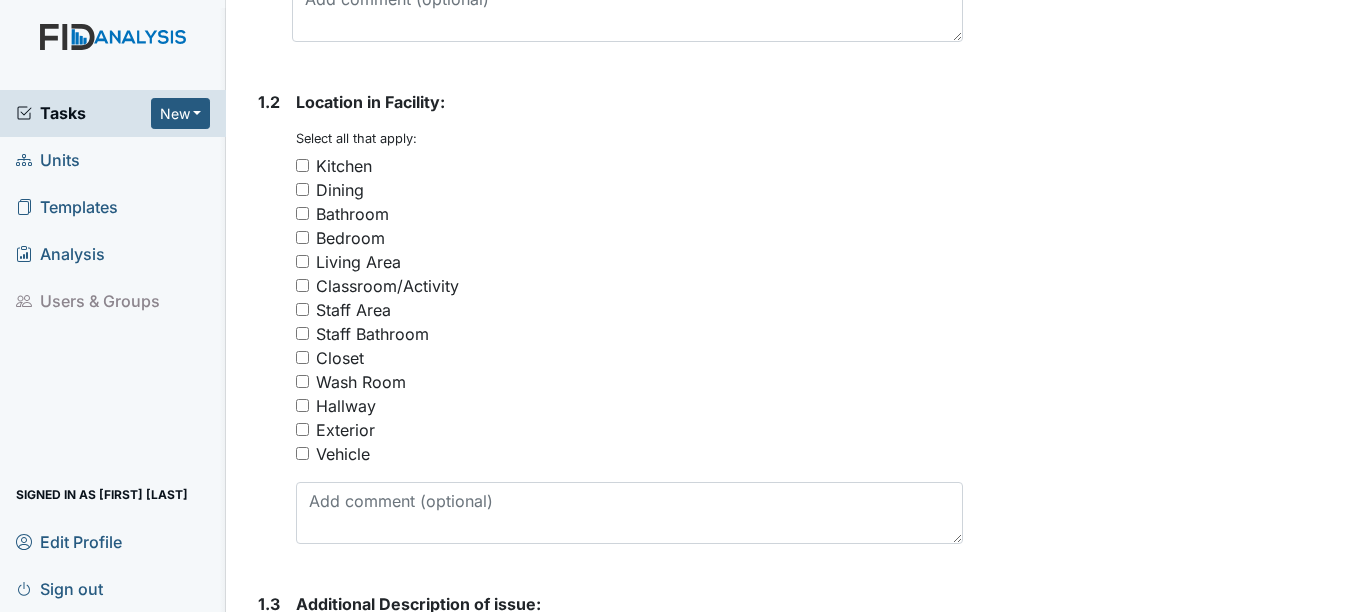 click on "Wash Room" at bounding box center (361, 382) 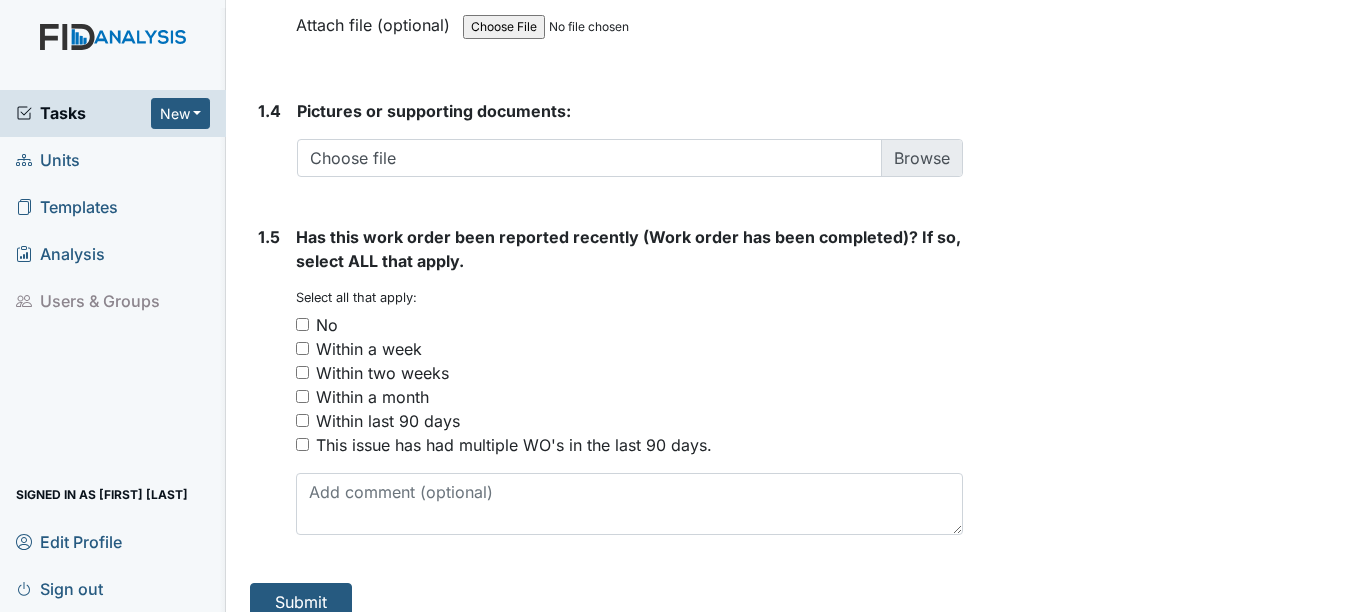 scroll, scrollTop: 1533, scrollLeft: 0, axis: vertical 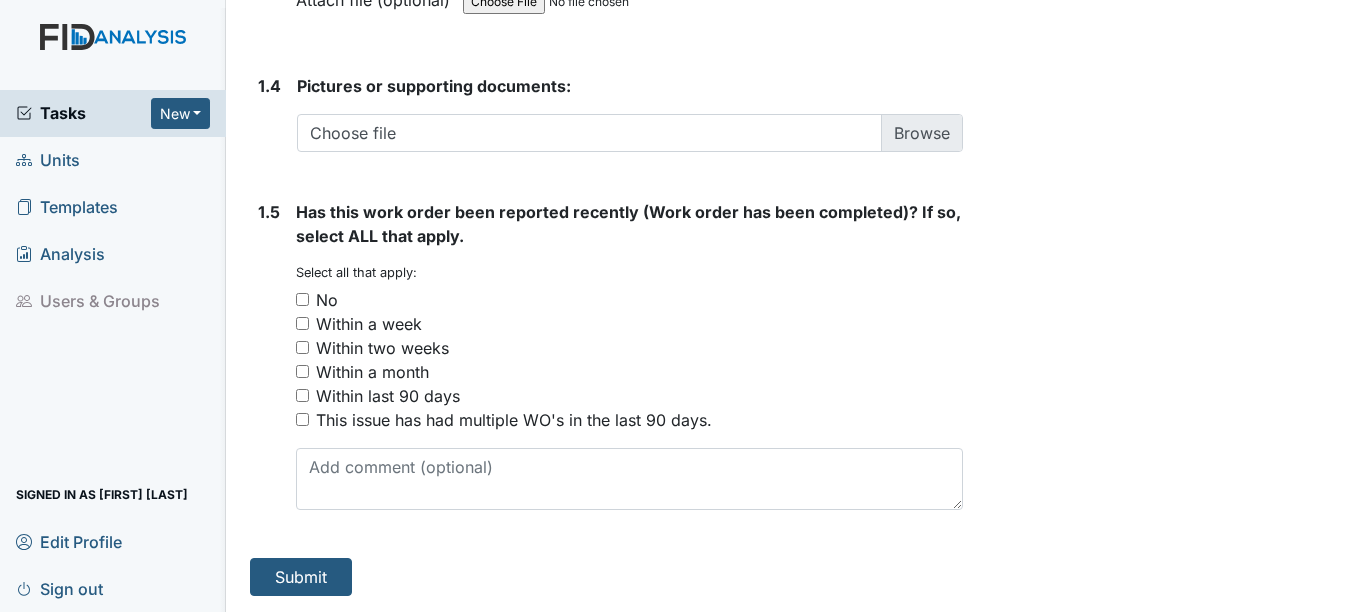click on "Within two weeks" at bounding box center (382, 348) 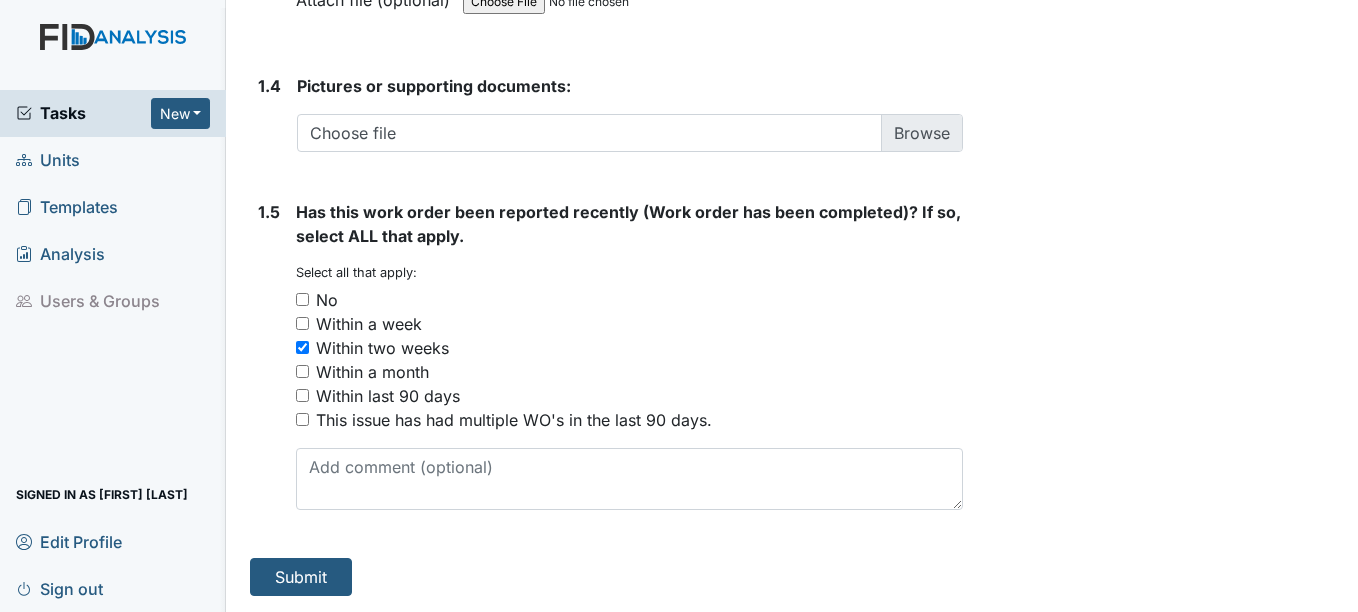 drag, startPoint x: 326, startPoint y: 302, endPoint x: 328, endPoint y: 316, distance: 14.142136 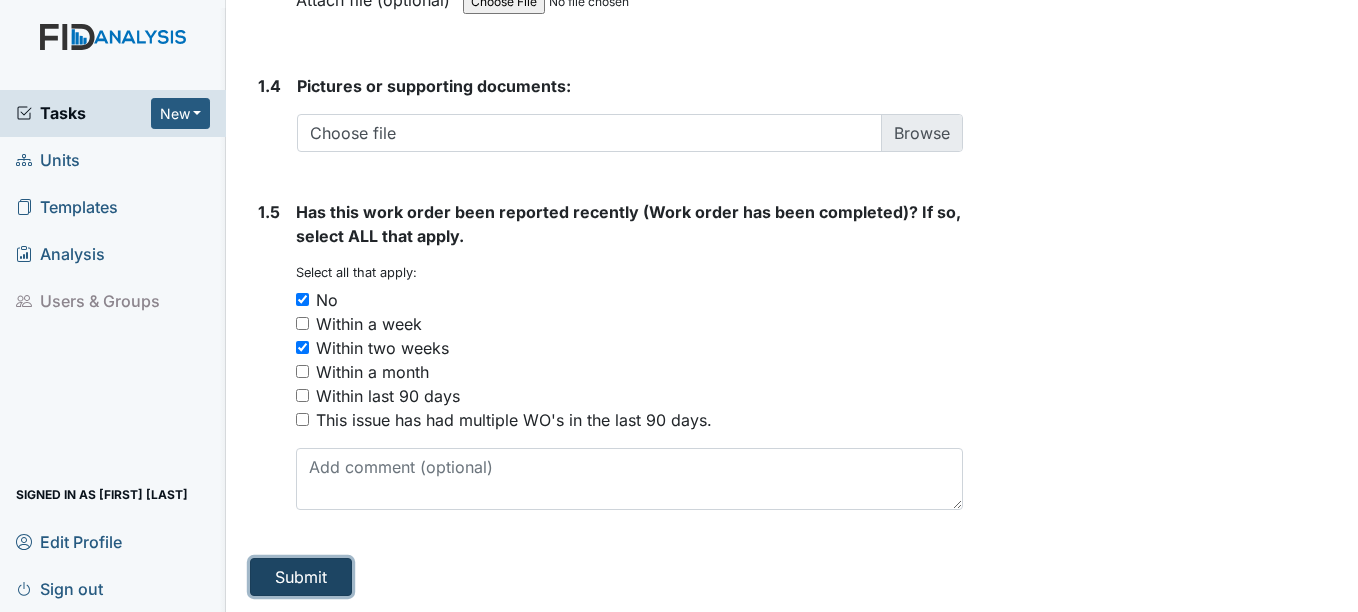 click on "Submit" at bounding box center (301, 577) 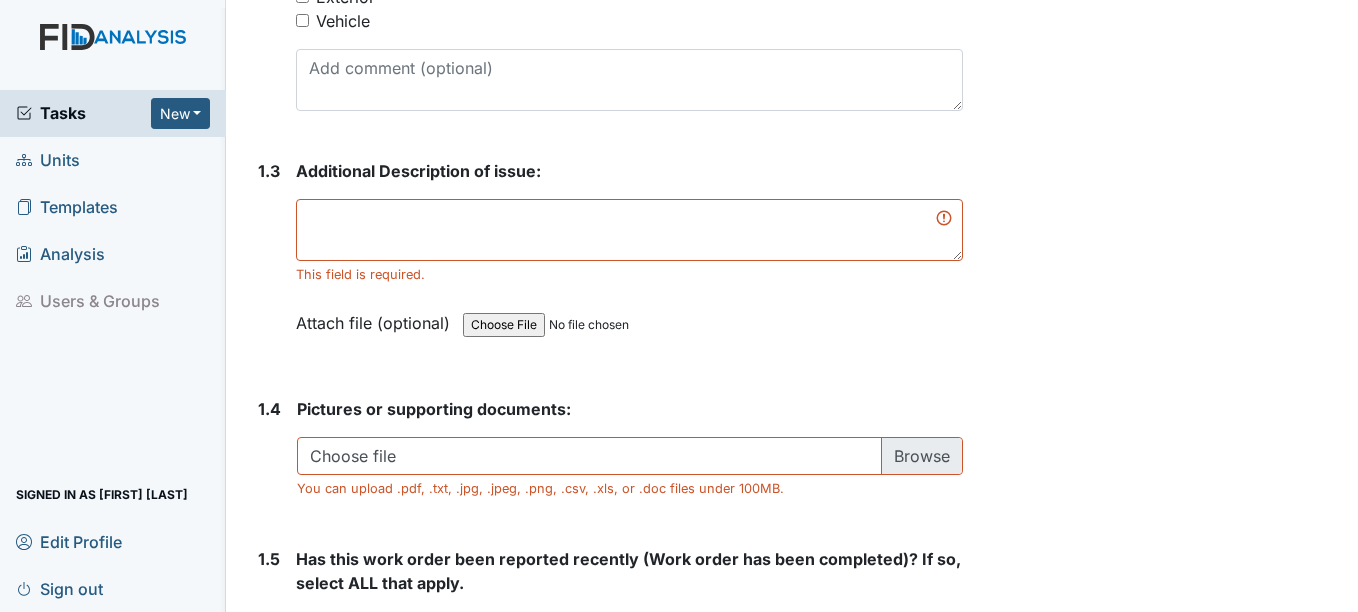 scroll, scrollTop: 1333, scrollLeft: 0, axis: vertical 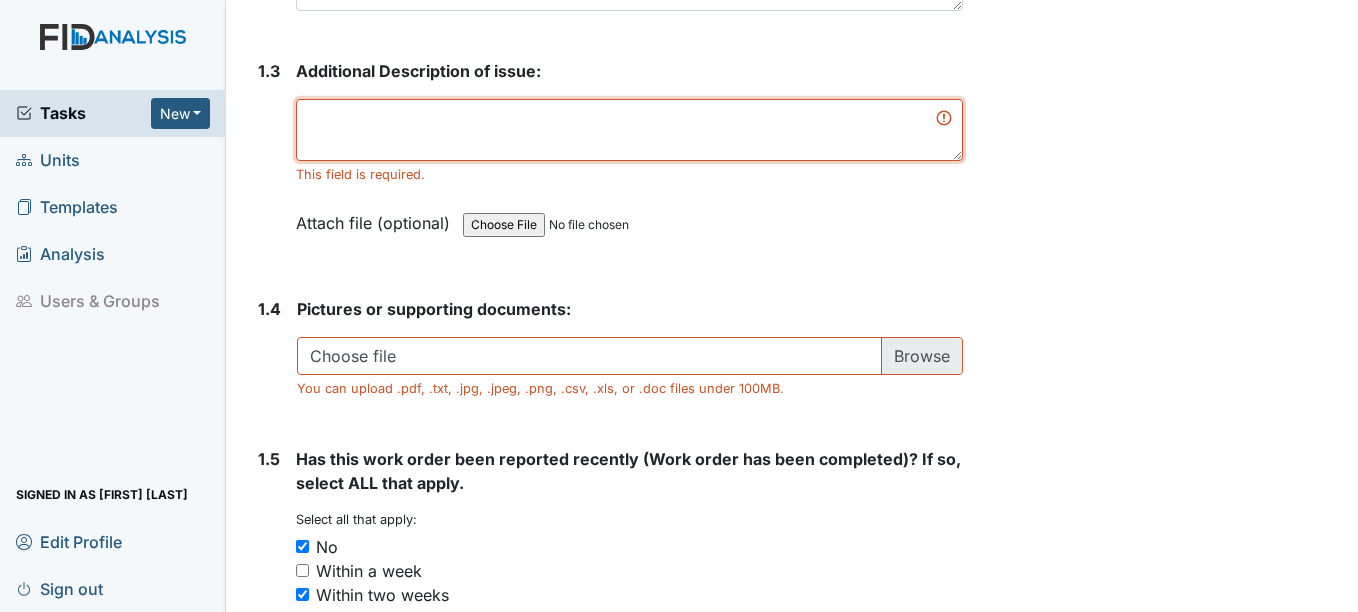 click at bounding box center [629, 130] 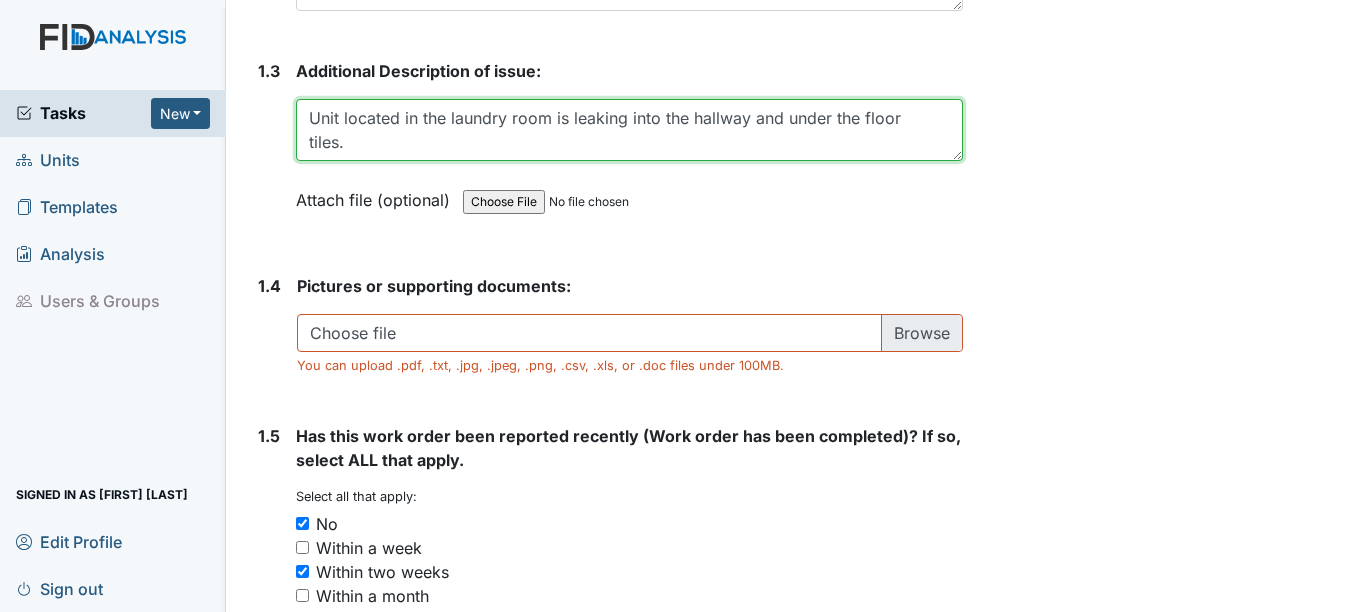 type on "Unit located in the laundry room is leaking into the hallway and under the floor tiles." 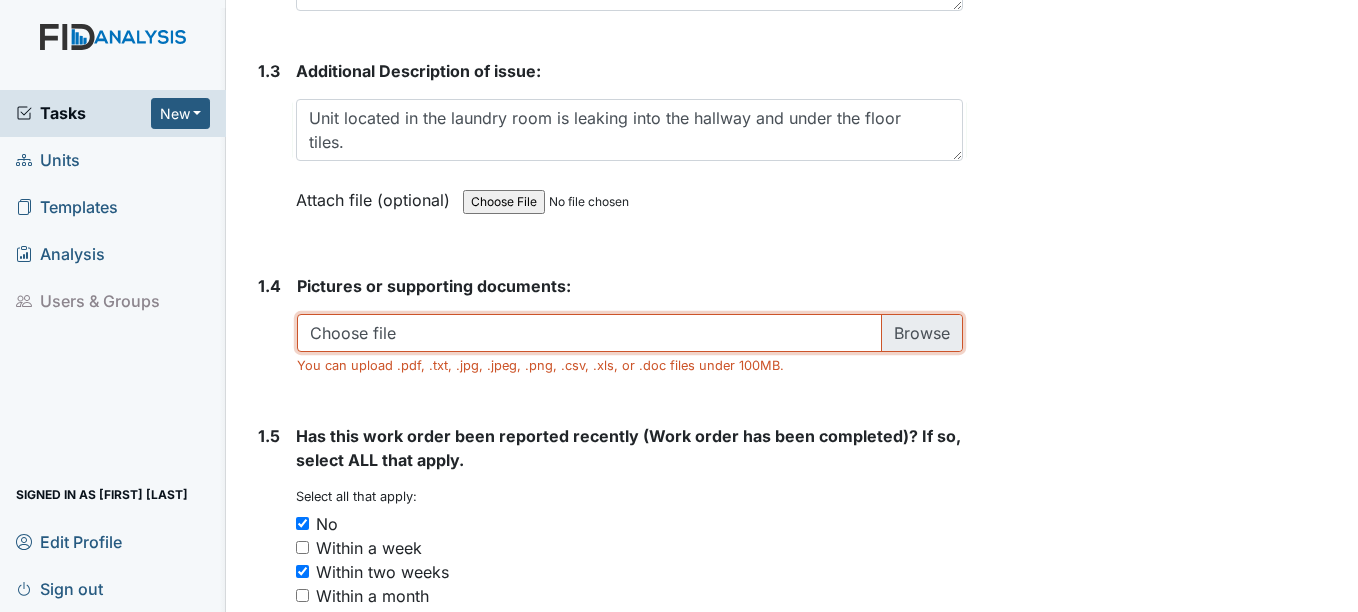click at bounding box center [629, 333] 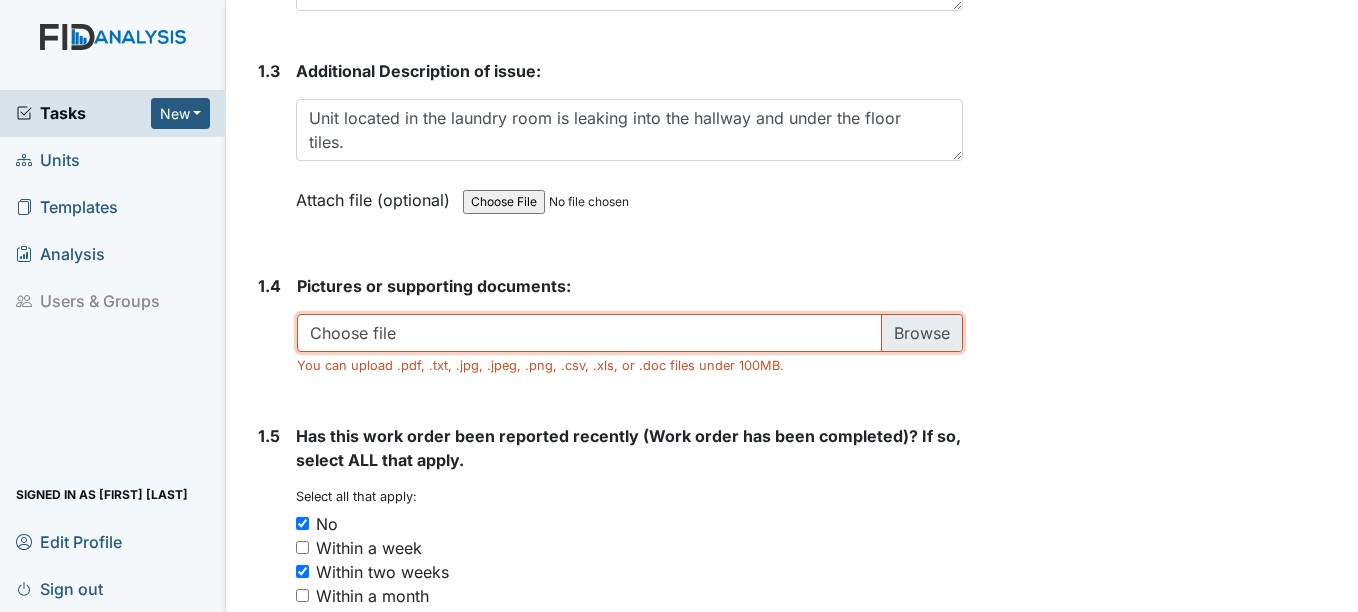 click at bounding box center [629, 333] 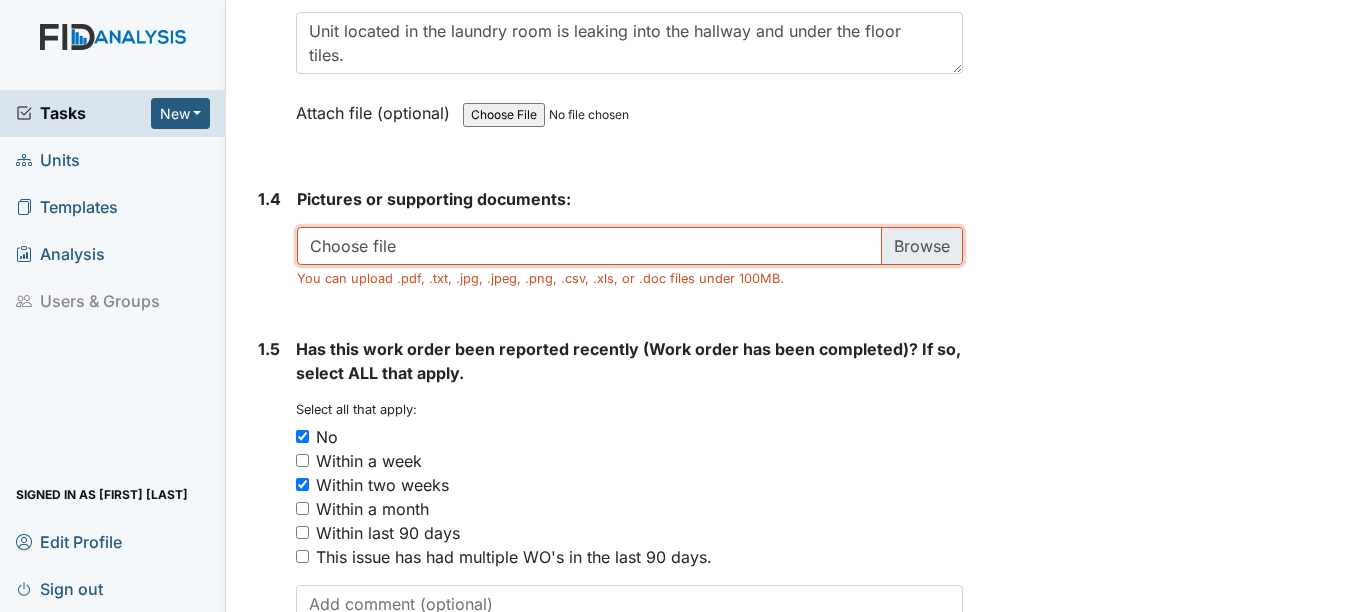 scroll, scrollTop: 1557, scrollLeft: 0, axis: vertical 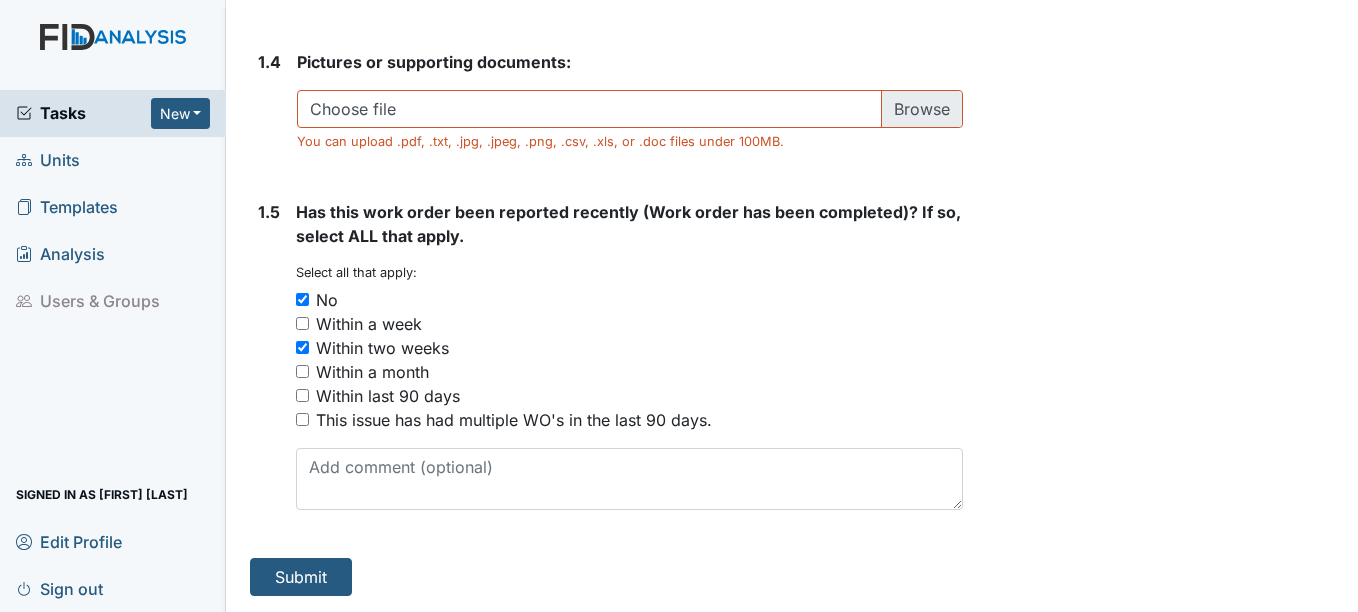 click on "Within two weeks" at bounding box center [382, 348] 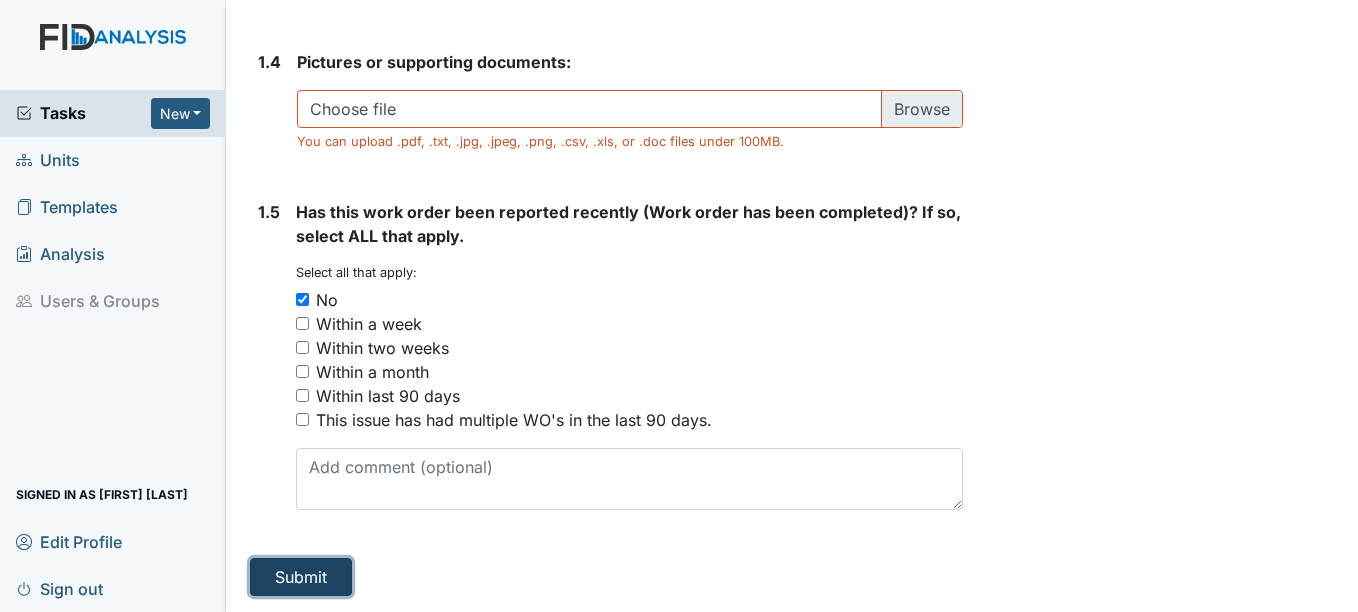 click on "Submit" at bounding box center [301, 577] 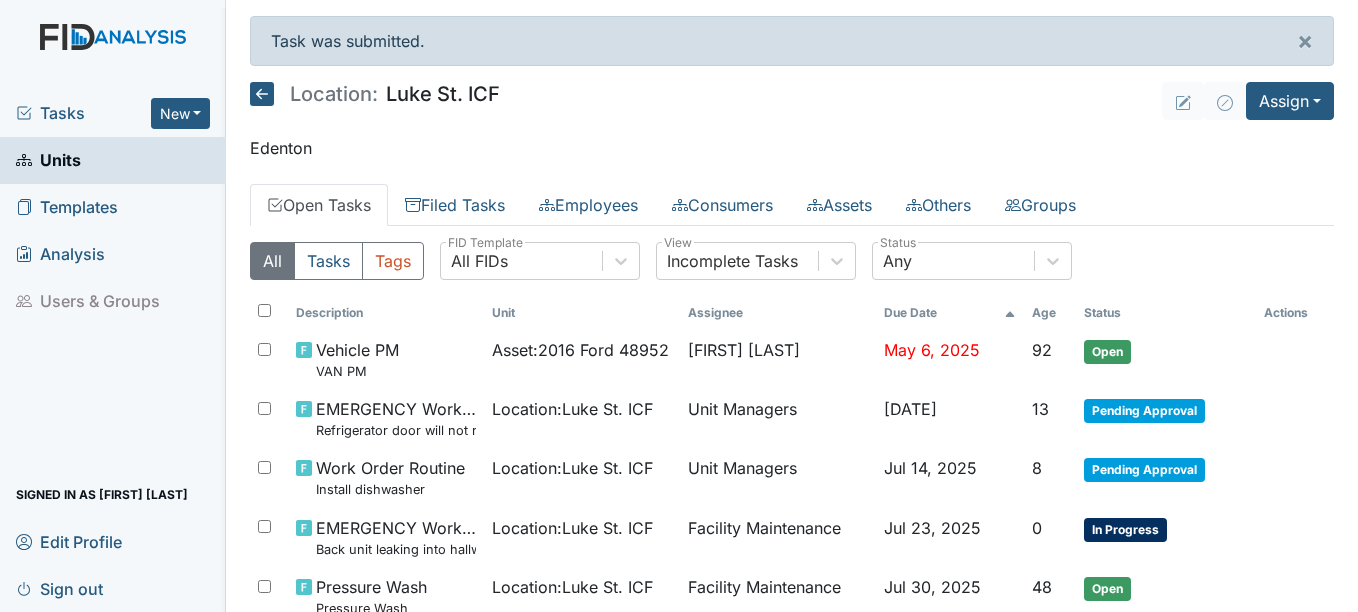 scroll, scrollTop: 0, scrollLeft: 0, axis: both 